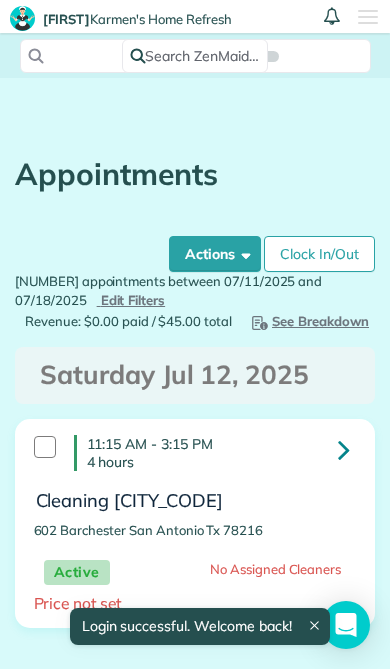 scroll, scrollTop: 0, scrollLeft: 0, axis: both 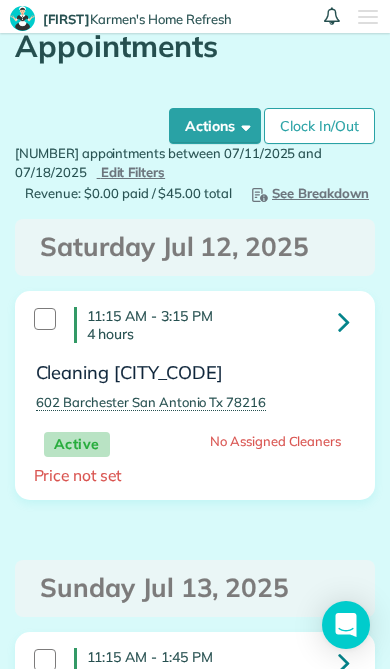 click on "Price not set" at bounding box center [78, 475] 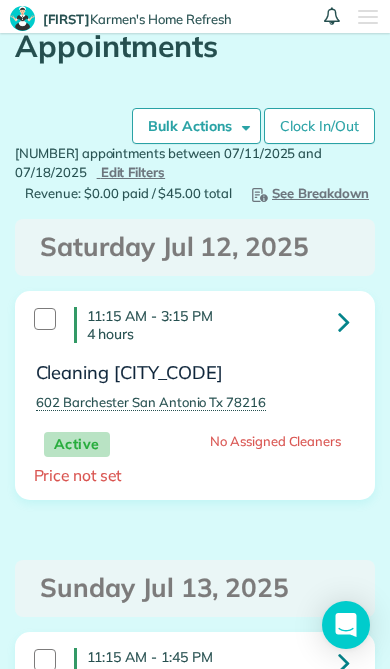 click on "Price not set" at bounding box center (78, 475) 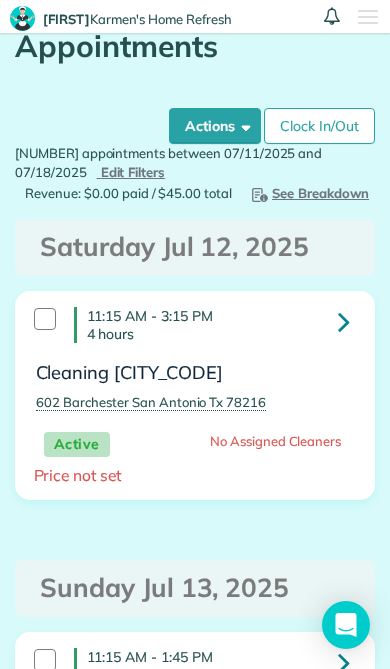 click on "Actions" at bounding box center (215, 126) 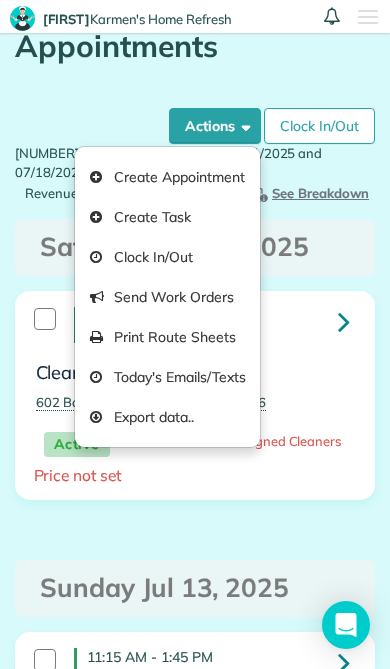 click on "Saturday Jul 12, 2025" at bounding box center (195, 247) 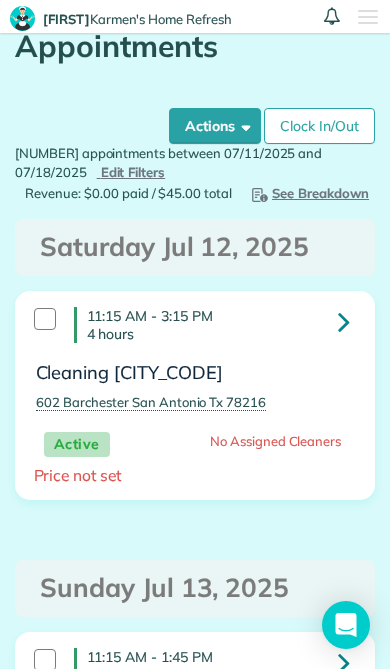 click on "Edit Filters" at bounding box center [133, 172] 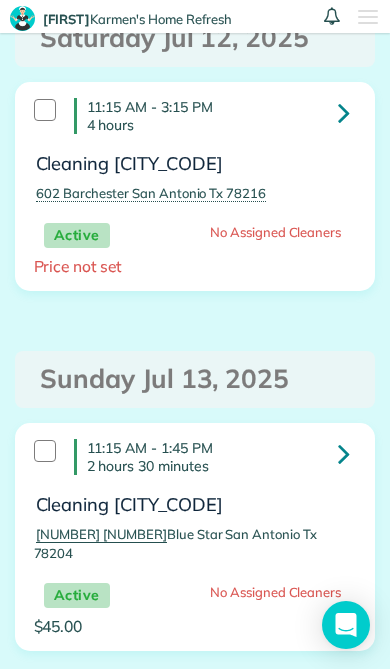 scroll, scrollTop: 699, scrollLeft: 0, axis: vertical 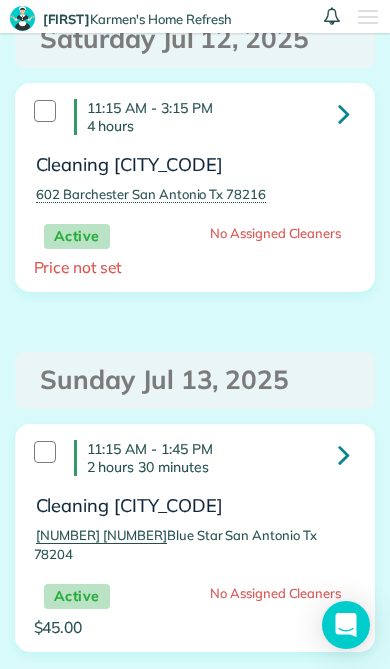 click on "Price not set" at bounding box center (78, 267) 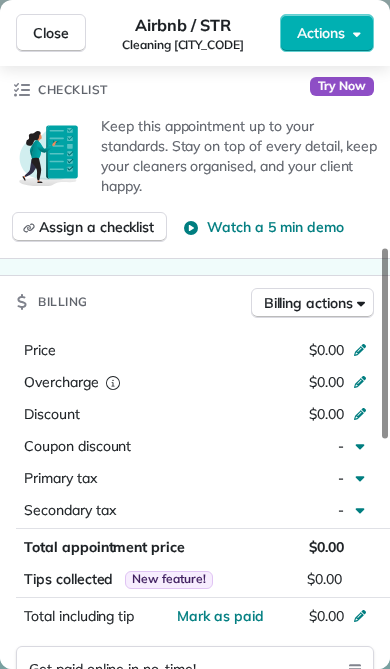 scroll, scrollTop: 663, scrollLeft: 0, axis: vertical 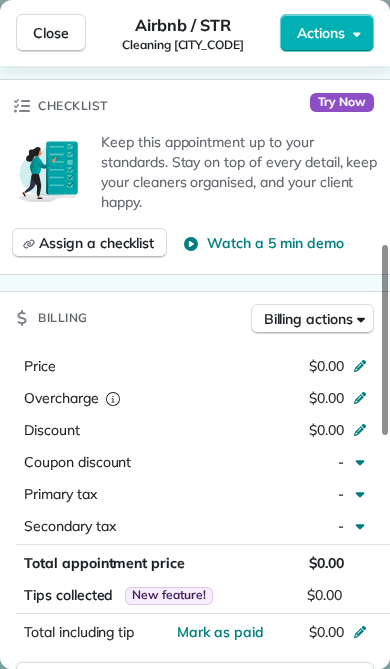 click at bounding box center [363, 368] 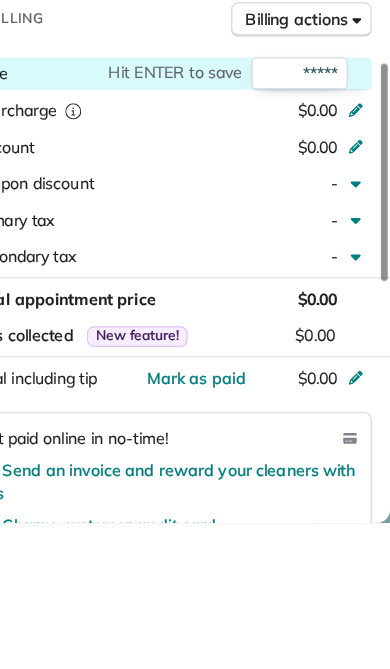 scroll, scrollTop: 716, scrollLeft: 0, axis: vertical 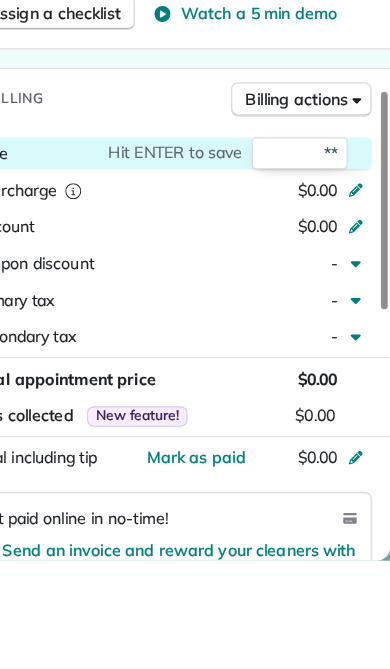type on "*" 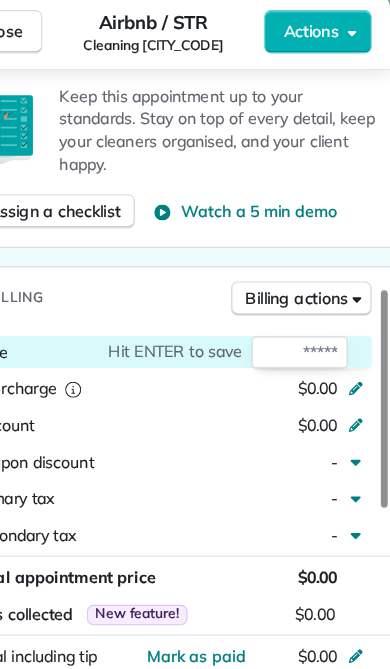 click at bounding box center [311, 313] 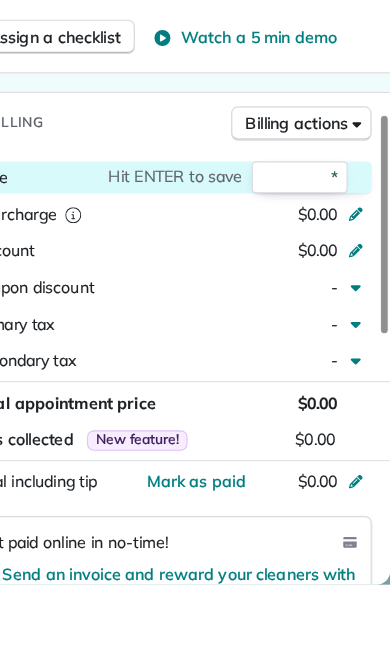 type on "**" 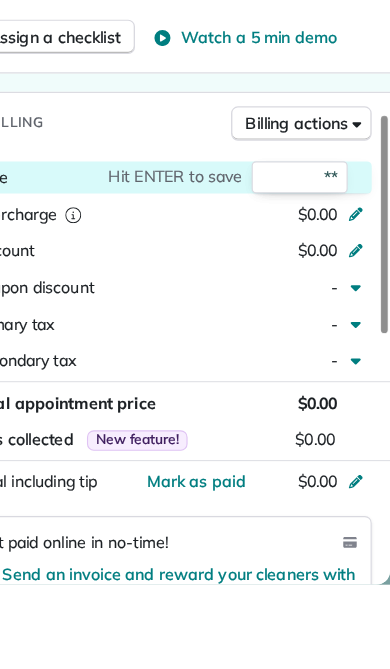 click on "Billing Billing actions" at bounding box center (195, 265) 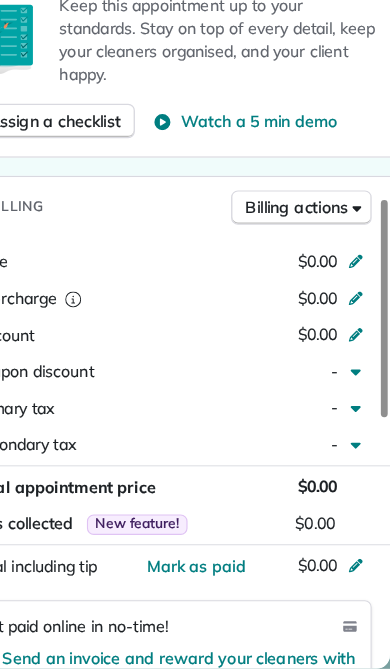 click 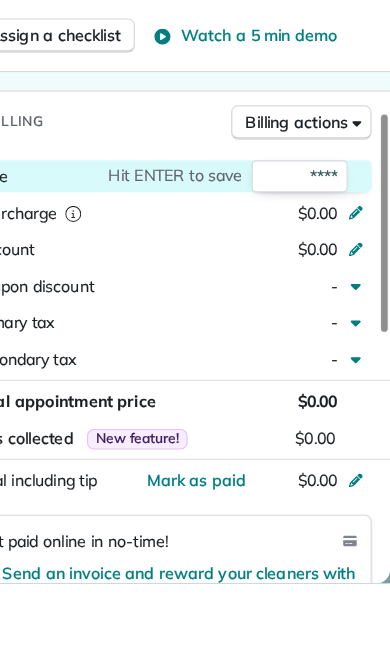 type on "*****" 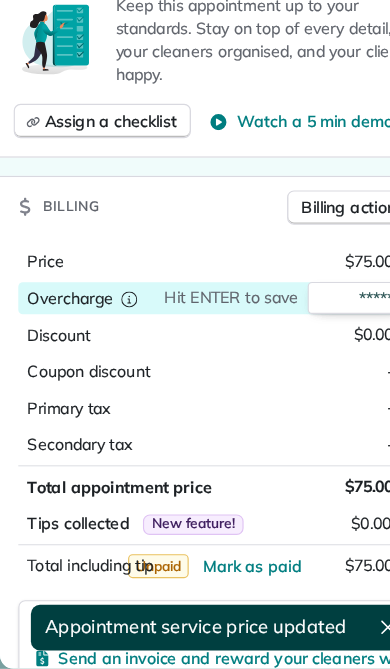 scroll, scrollTop: 108, scrollLeft: 0, axis: vertical 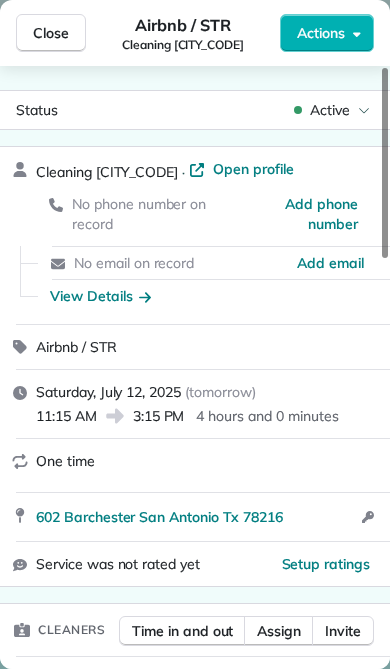 click on "Close" at bounding box center [51, 33] 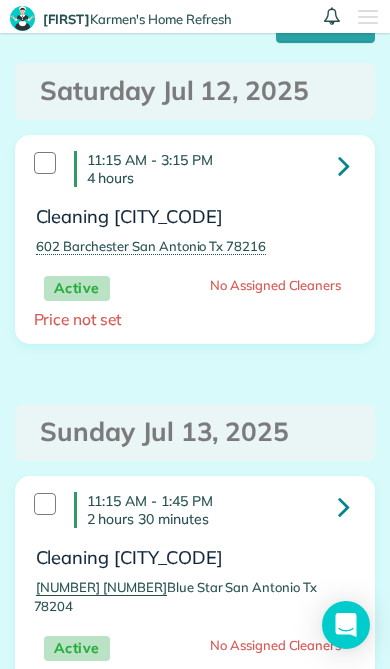 scroll, scrollTop: 632, scrollLeft: 0, axis: vertical 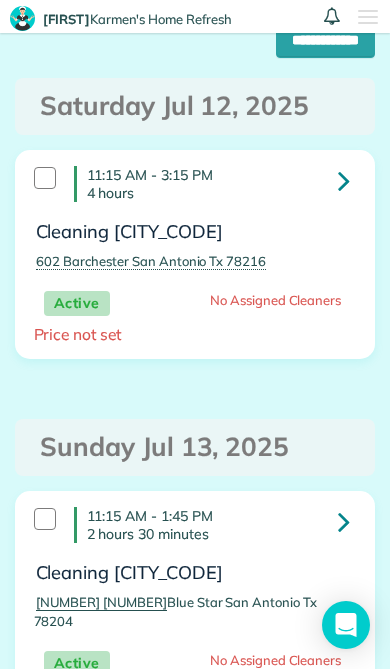 click at bounding box center (344, 180) 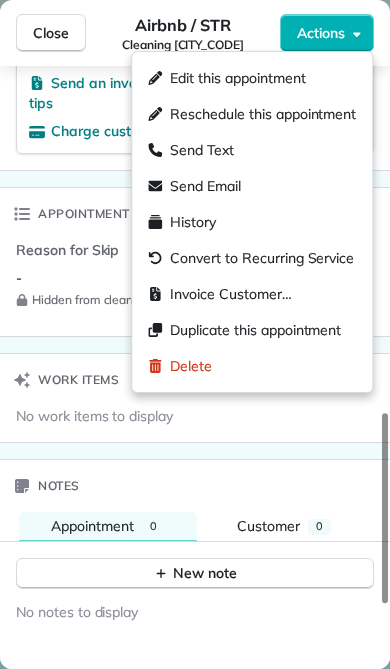 scroll, scrollTop: 1295, scrollLeft: 0, axis: vertical 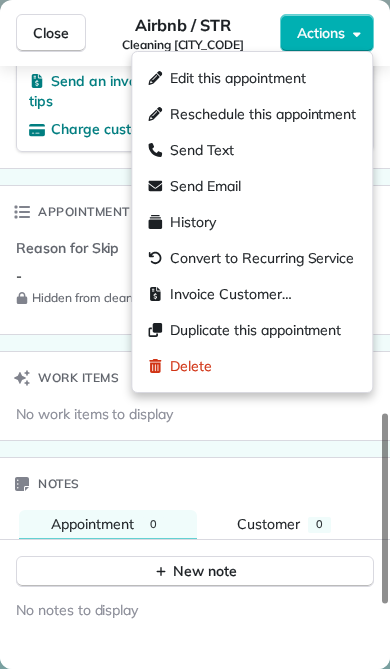 click on "Status Active Cleaning SATX · Open profile No phone number on record Add phone number No email on record Add email View Details Airbnb / STR Saturday, July 12, 2025 ( tomorrow ) 11:15 AM 3:15 PM 4 hours and 0 minutes One time 602 Barchester San Antonio Tx 78216 Open access information Service was not rated yet Setup ratings Cleaners Time in and out Assign Invite Cleaners No cleaners assigned yet Checklist Try Now Keep this appointment up to your standards. Stay on top of every detail, keep your cleaners organised, and your client happy. Assign a checklist Watch a 5 min demo Billing Billing actions Price $75.00 Overcharge $0.00 Discount $0.00 Coupon discount - Primary tax - Secondary tax - Total appointment price $75.00 Tips collected New feature! $0.00 Unpaid Mark as paid Total including tip $75.00 Get paid online in no-time! Send an invoice and reward your cleaners with tips Charge customer credit card Appointment custom fields Reason for Skip - Hidden from cleaners Pay Method - Hidden from cleaners Notes 0" at bounding box center (195, -102) 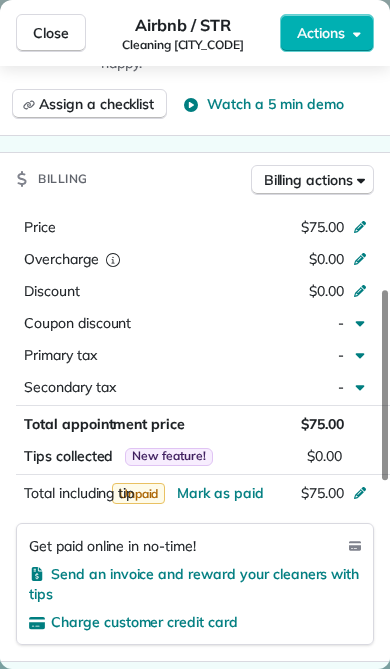 scroll, scrollTop: 793, scrollLeft: 0, axis: vertical 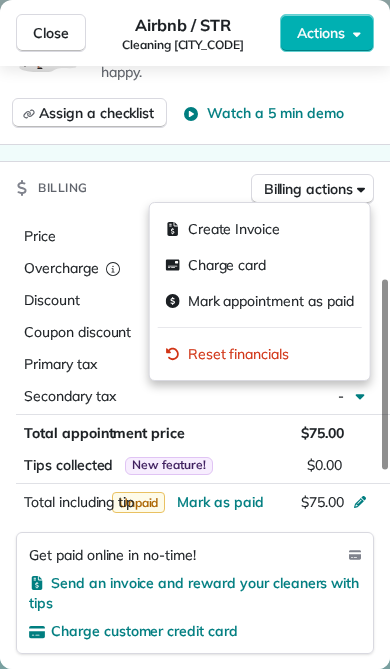 click on "Watch a 5 min demo" at bounding box center [275, 113] 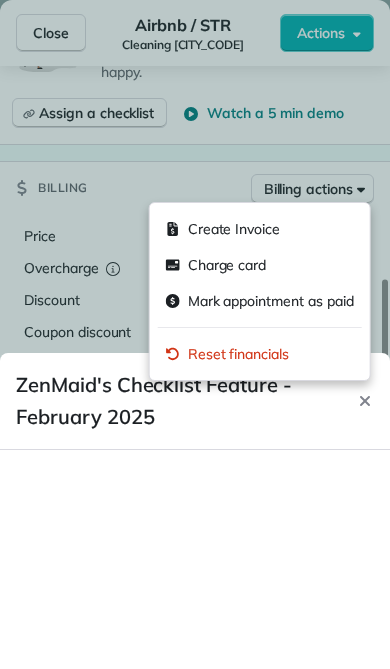 click 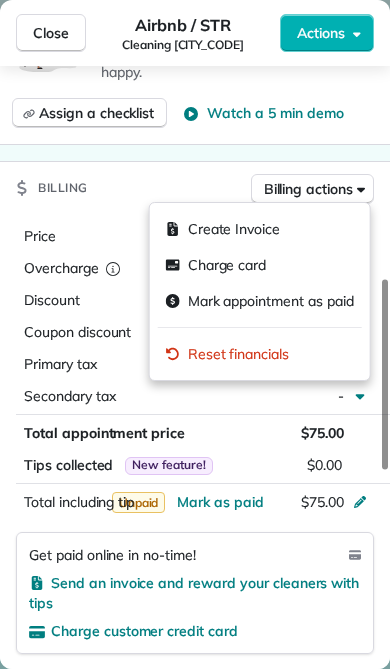click on "Billing Billing actions" at bounding box center [195, 188] 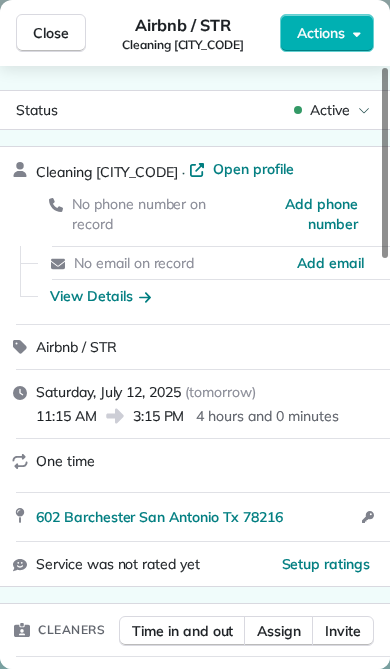 scroll, scrollTop: 0, scrollLeft: 0, axis: both 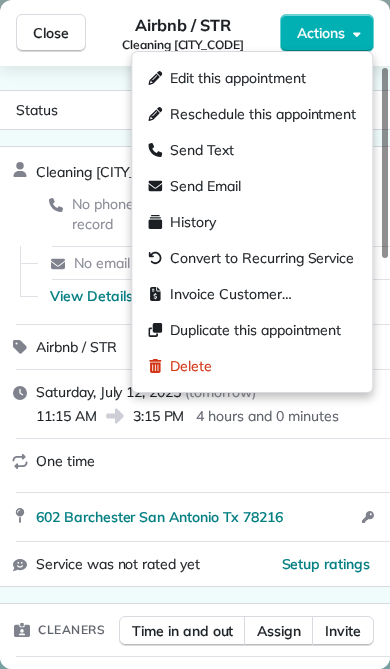 click on "Edit this appointment" at bounding box center (237, 78) 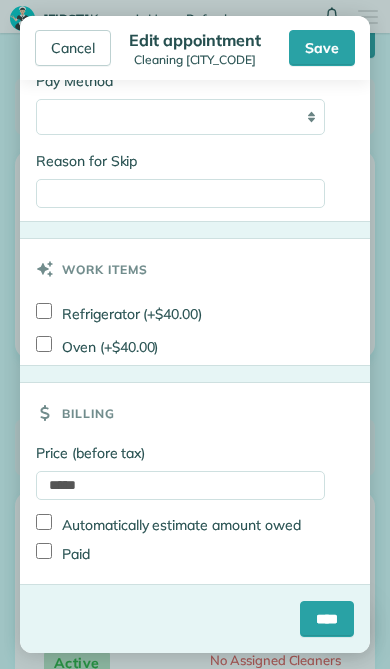 scroll, scrollTop: 963, scrollLeft: 0, axis: vertical 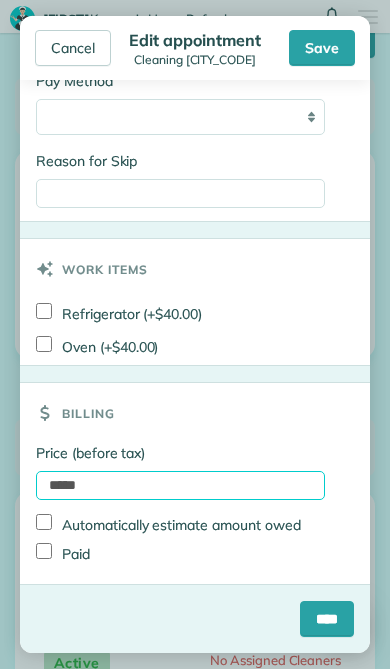 click on "*****" at bounding box center [180, 485] 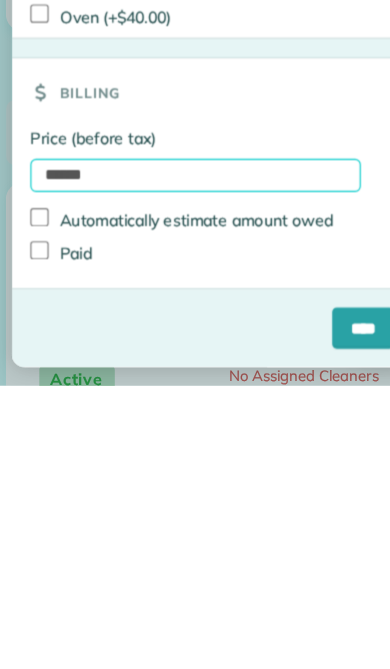 type on "******" 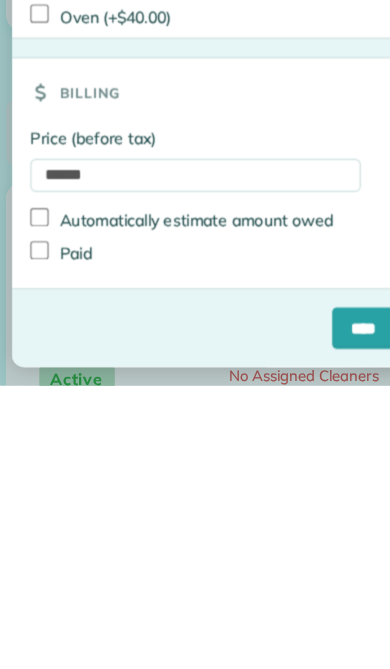 click on "****" at bounding box center (327, 619) 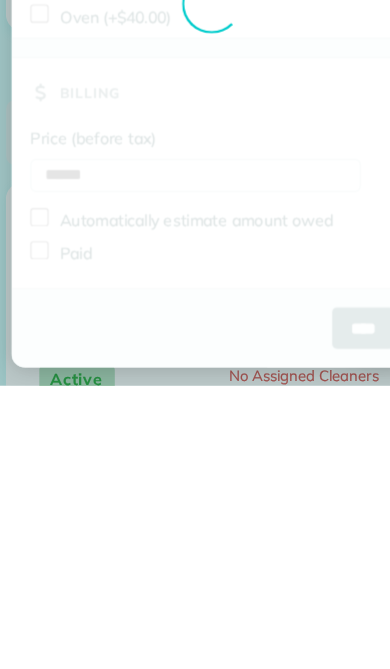 scroll, scrollTop: 108, scrollLeft: 0, axis: vertical 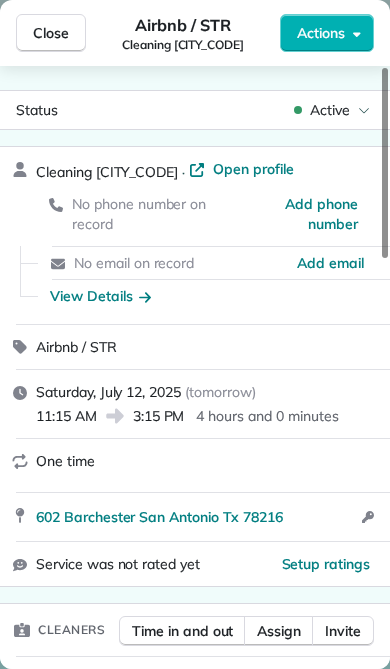 click on "Close" at bounding box center (51, 33) 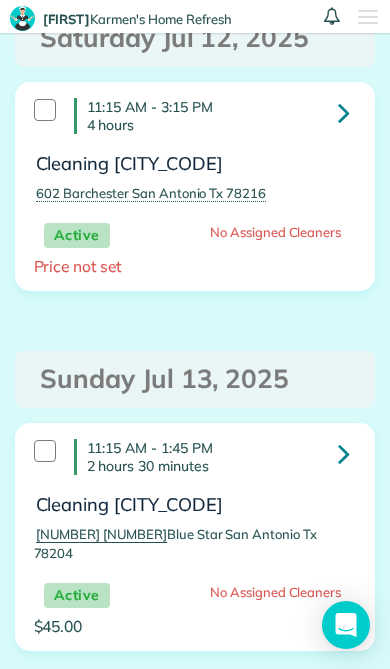 scroll, scrollTop: 699, scrollLeft: 0, axis: vertical 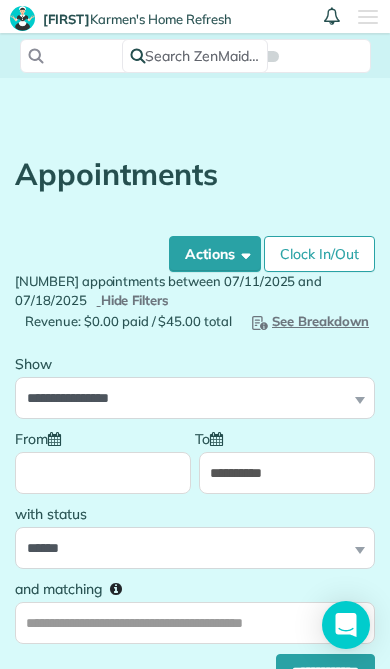 click on "Actions" at bounding box center (215, 254) 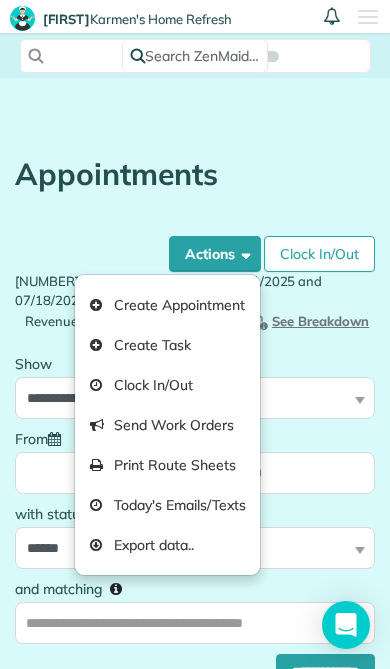 click on "Schedule Changes" at bounding box center (367, 218) 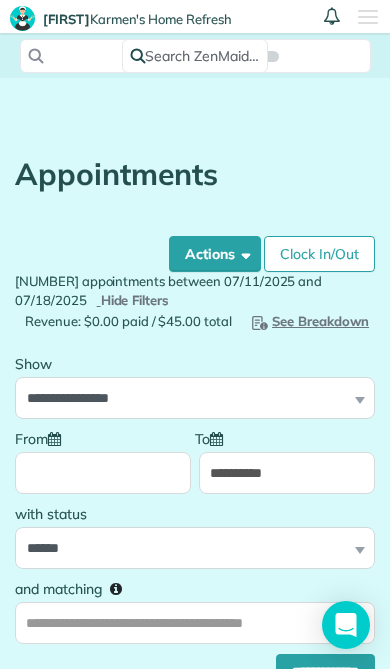 scroll, scrollTop: 0, scrollLeft: 0, axis: both 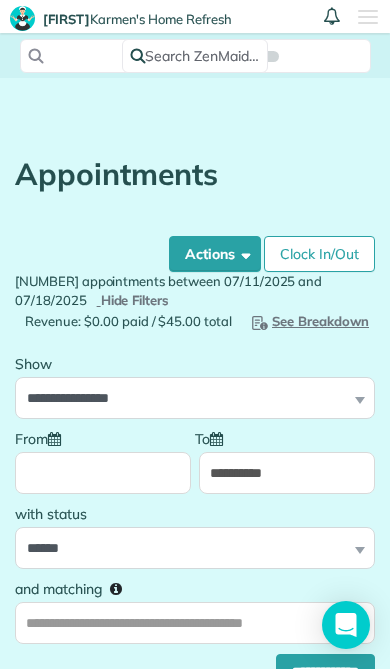 click at bounding box center (367, 16) 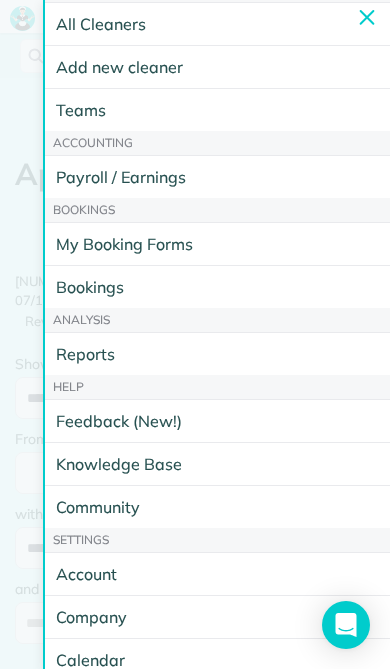 scroll, scrollTop: 545, scrollLeft: 0, axis: vertical 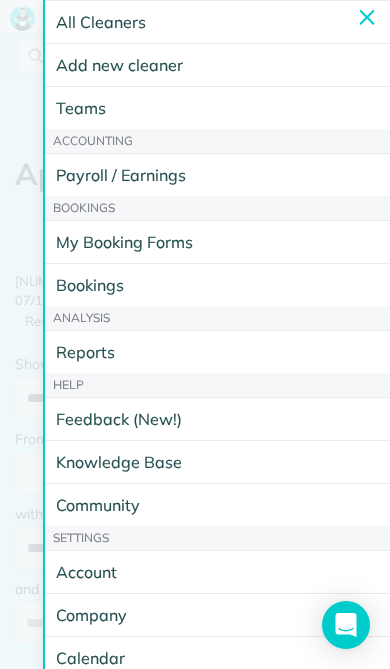 click on "My Booking Forms" at bounding box center [230, 242] 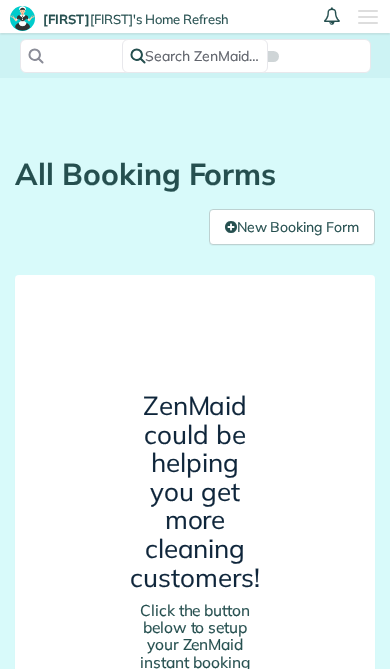 scroll, scrollTop: 0, scrollLeft: 0, axis: both 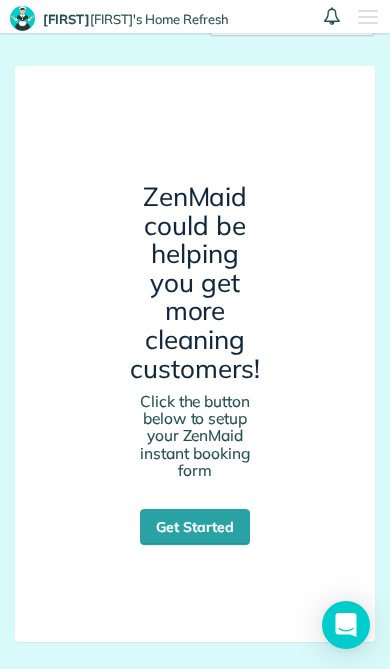 click on "Get Started" at bounding box center [195, 527] 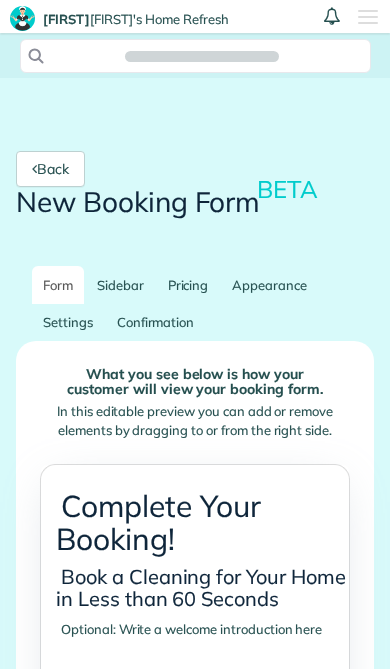 scroll, scrollTop: 0, scrollLeft: 0, axis: both 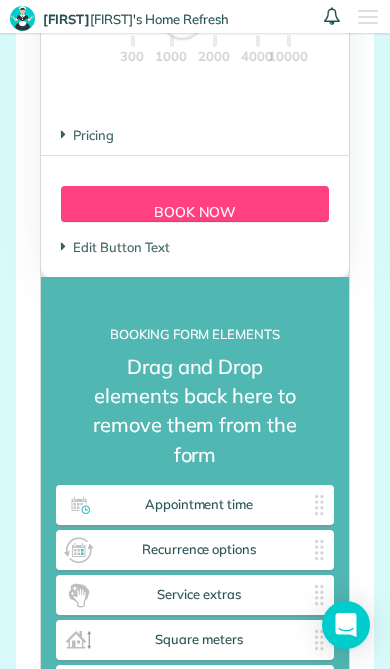 click on "Pricing" at bounding box center (87, 135) 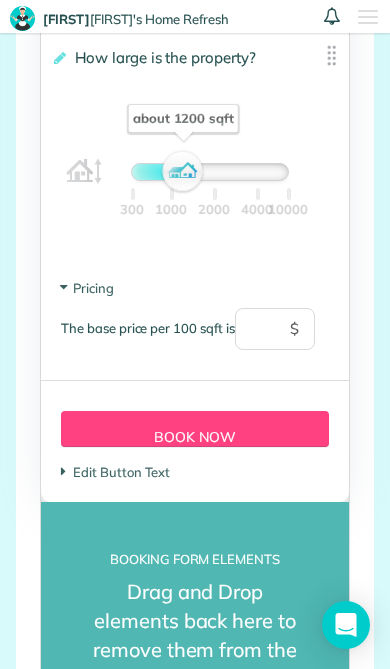 scroll, scrollTop: 2154, scrollLeft: 0, axis: vertical 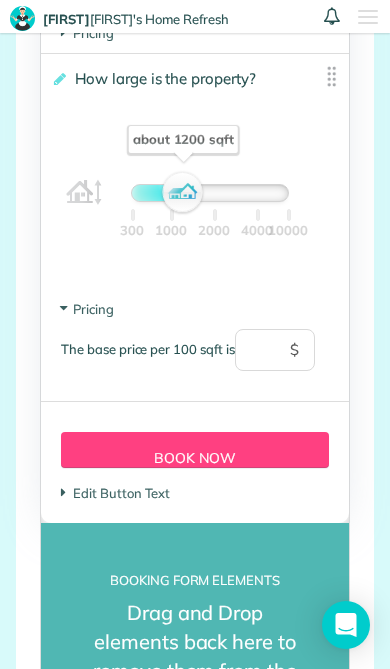 click on "Pricing" at bounding box center [87, 309] 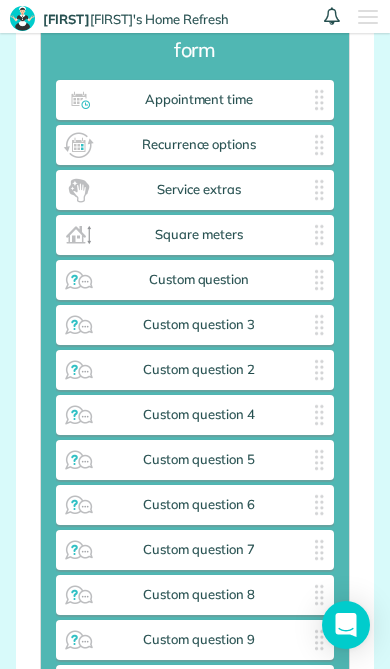 scroll, scrollTop: 2734, scrollLeft: 0, axis: vertical 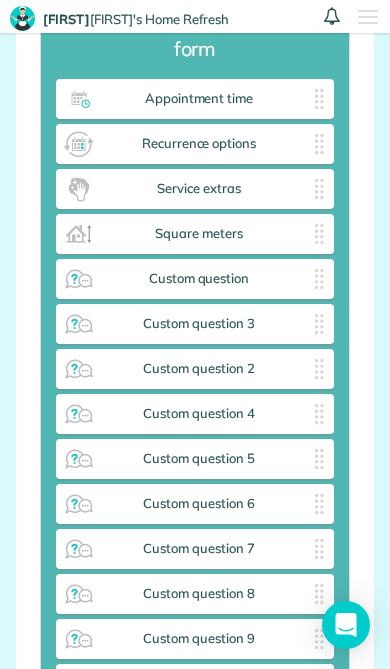 click on "Appointment time" at bounding box center [199, 99] 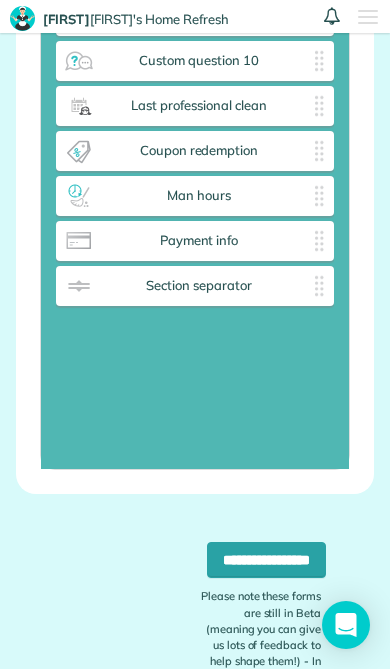 scroll, scrollTop: 3340, scrollLeft: 0, axis: vertical 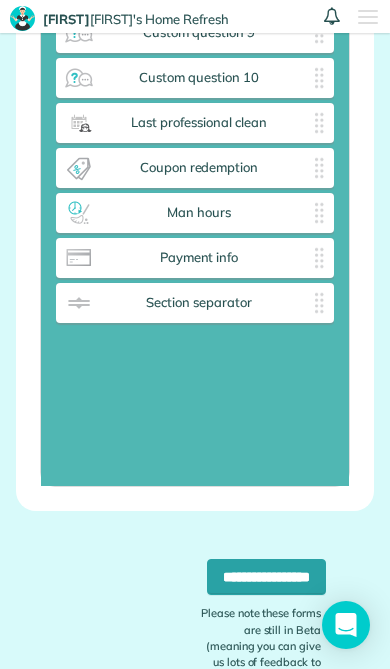 click at bounding box center [319, 213] 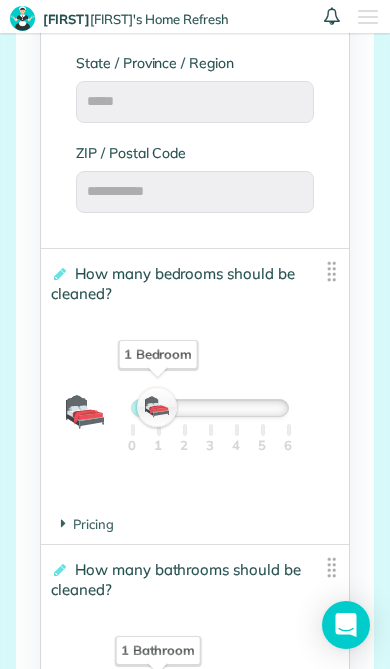 scroll, scrollTop: 1325, scrollLeft: 0, axis: vertical 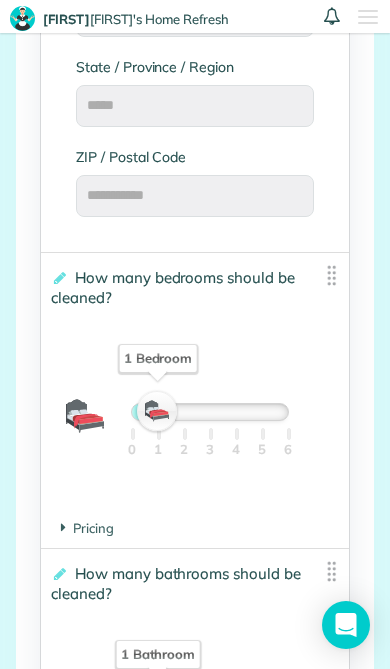 click on "Pricing" at bounding box center (87, 528) 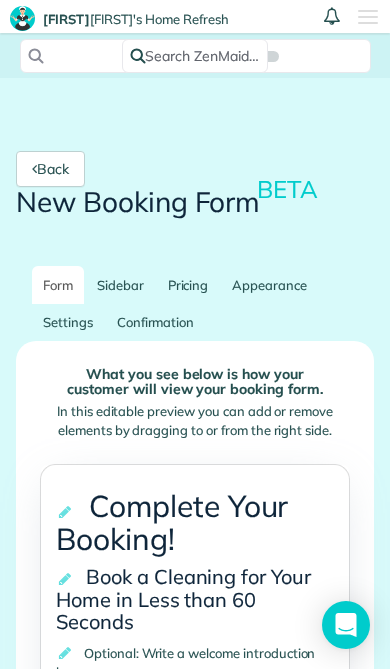 scroll, scrollTop: 0, scrollLeft: 0, axis: both 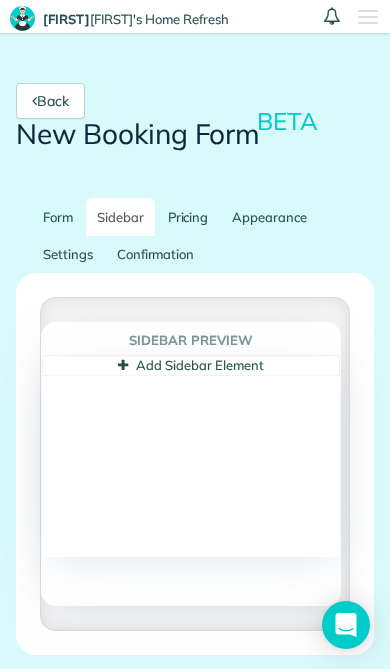 click on "Pricing" at bounding box center [188, 217] 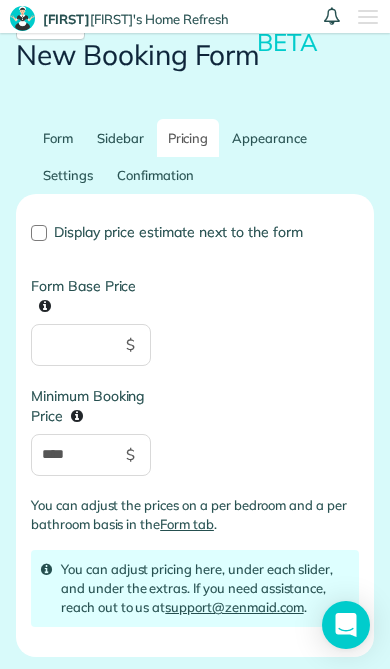 scroll, scrollTop: 153, scrollLeft: 0, axis: vertical 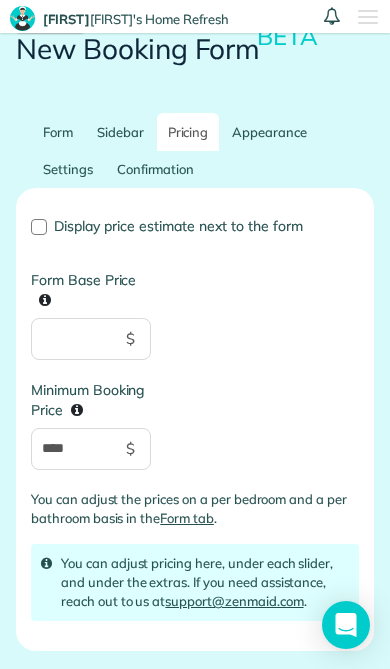 click at bounding box center [39, 227] 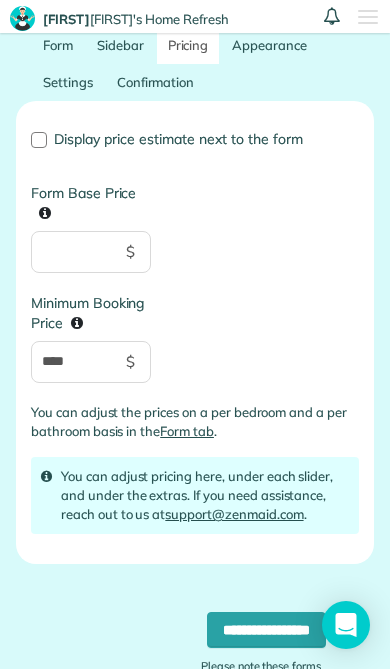 scroll, scrollTop: 245, scrollLeft: 0, axis: vertical 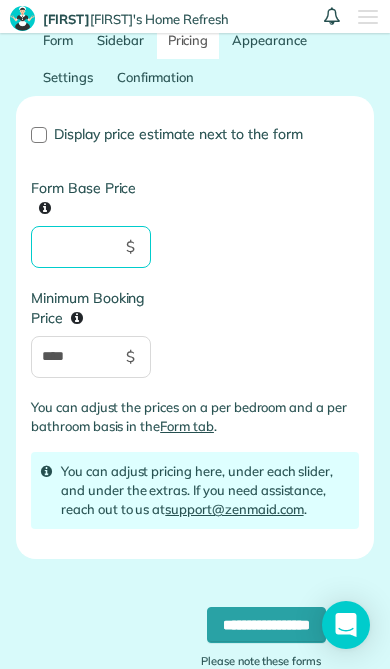 click on "Form Base Price" at bounding box center (91, 247) 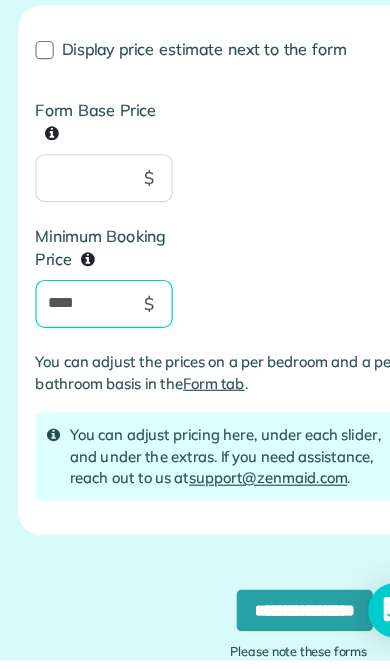 click on "****" at bounding box center [91, 357] 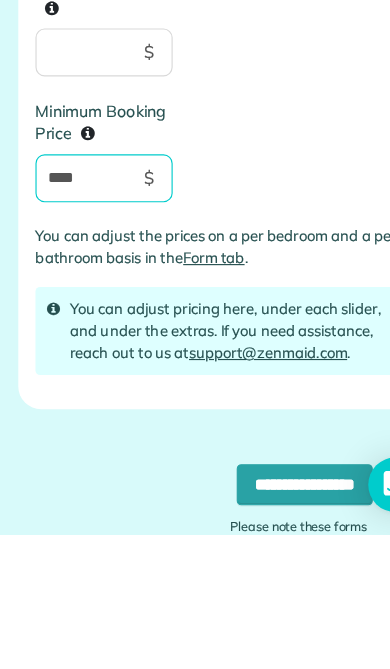 click on "****" at bounding box center (91, 357) 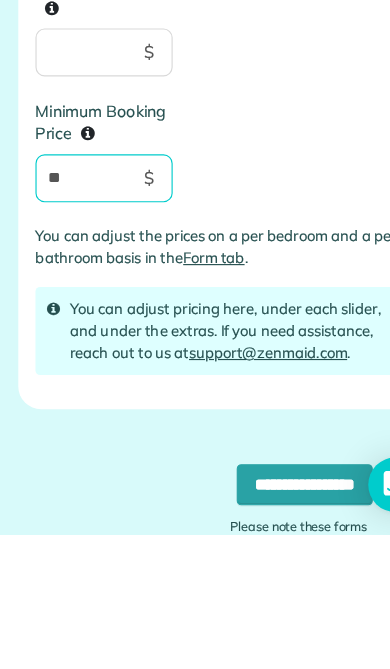 type on "*" 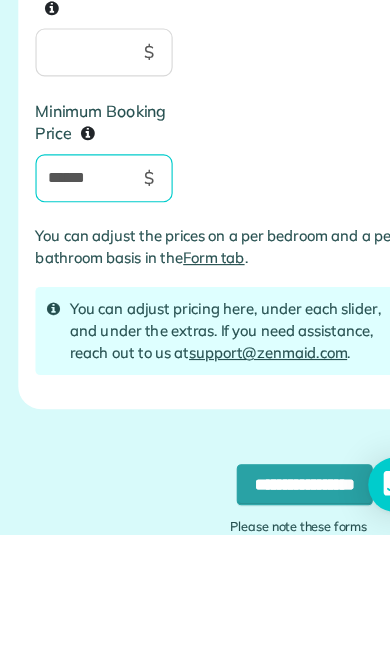 type on "******" 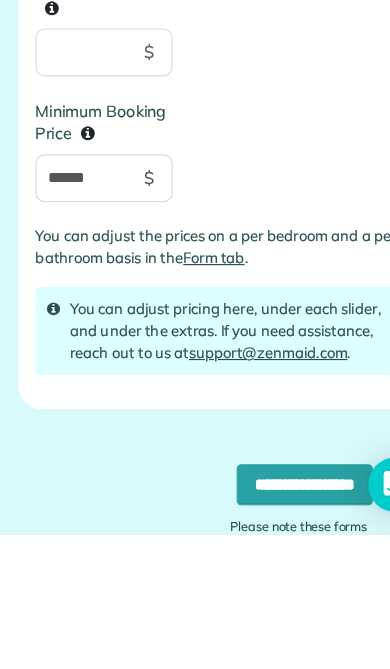 click on "Display price estimate next to the form
Form Base Price
$
Minimum Booking Price
******
$
You can adjust the prices on a per bedroom and a per bathroom basis in the  Form tab ." at bounding box center (195, 289) 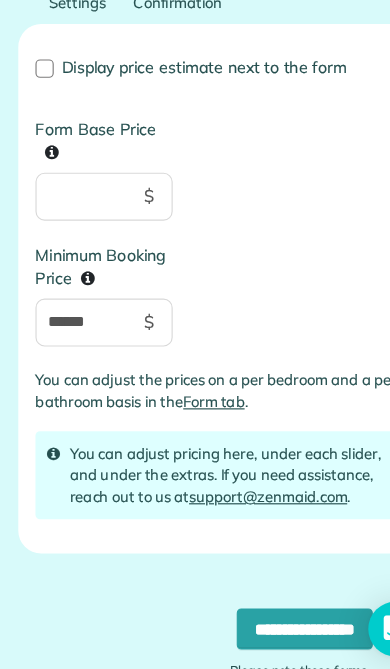 scroll, scrollTop: 107, scrollLeft: 0, axis: vertical 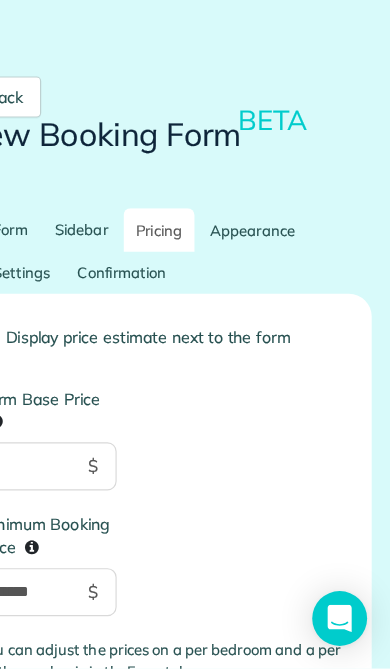 click on "Appearance" at bounding box center [269, 285] 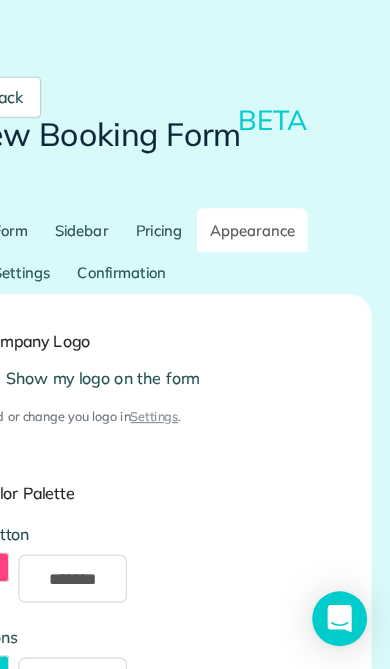 scroll, scrollTop: 107, scrollLeft: 0, axis: vertical 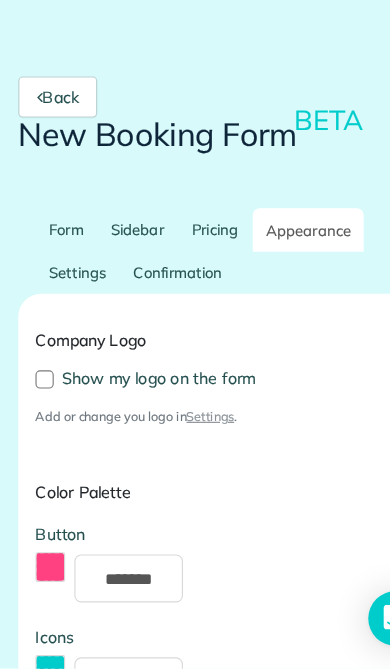 click at bounding box center [39, 416] 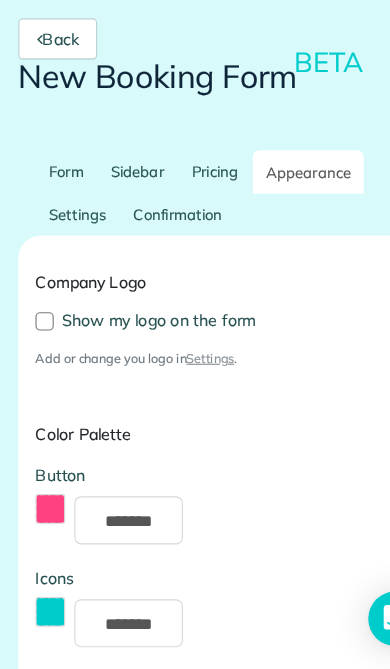 scroll, scrollTop: 56, scrollLeft: 0, axis: vertical 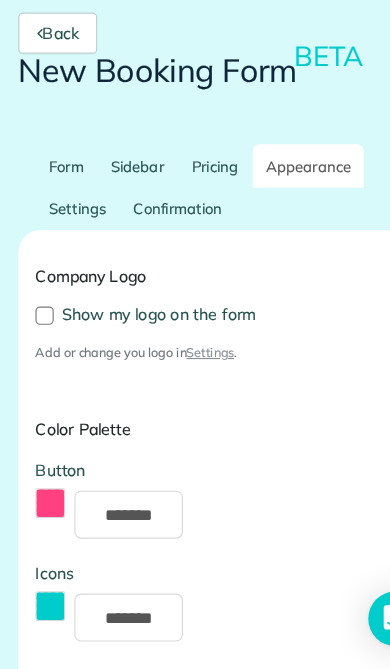 click on "Settings" at bounding box center (184, 392) 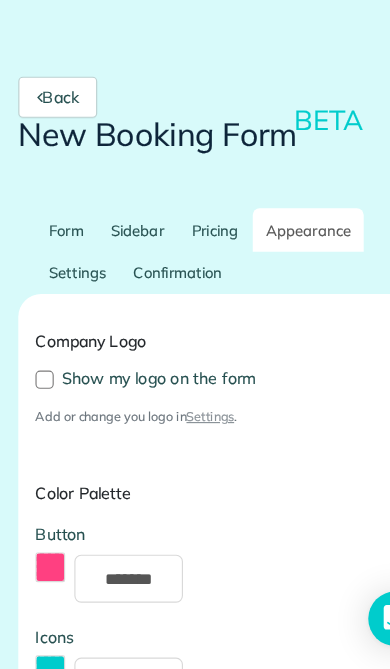 scroll, scrollTop: 0, scrollLeft: 0, axis: both 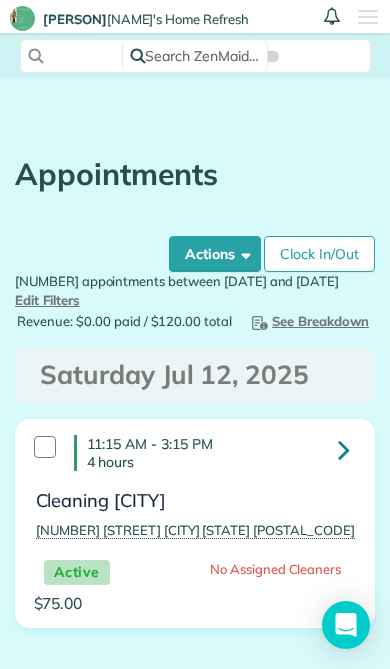 click at bounding box center (367, 16) 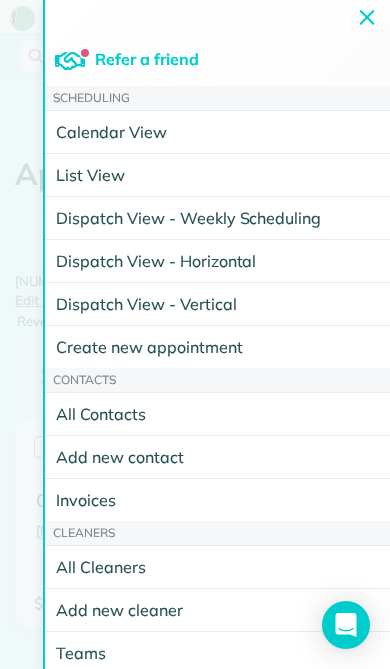 click on "Dispatch View - Weekly Scheduling" at bounding box center [230, 218] 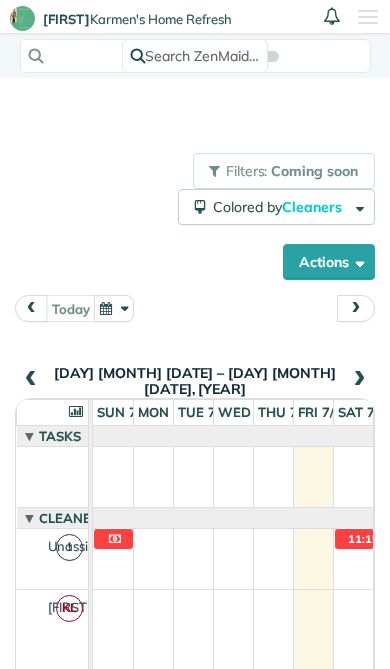scroll, scrollTop: 0, scrollLeft: 0, axis: both 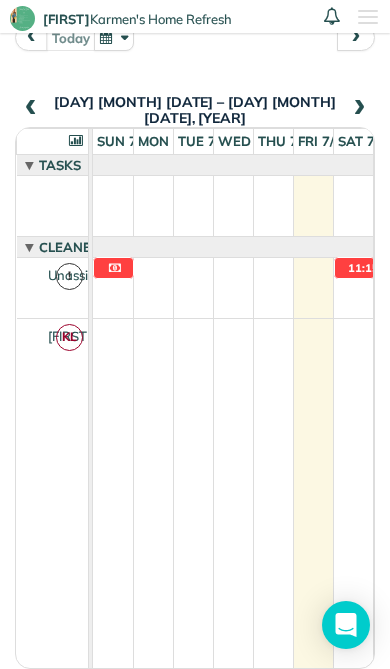 click at bounding box center (359, 109) 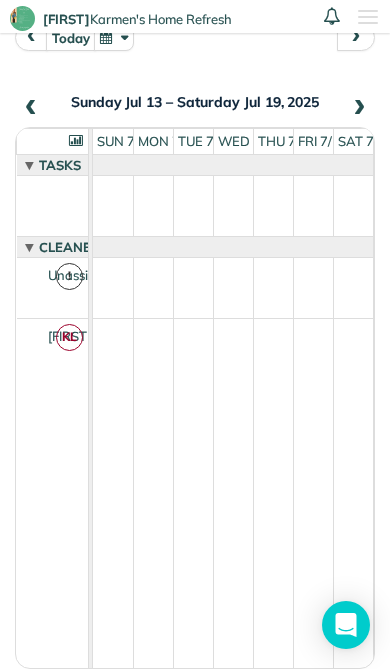 scroll, scrollTop: 269, scrollLeft: 0, axis: vertical 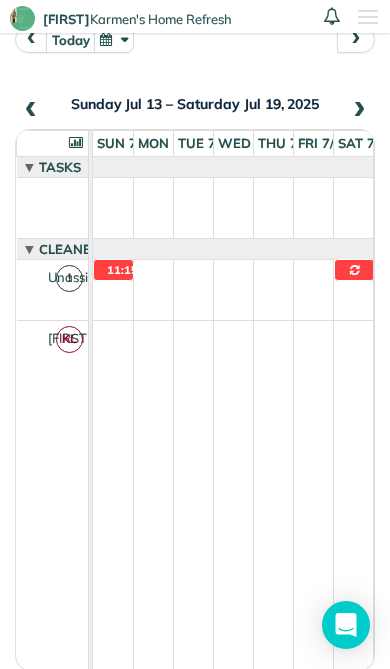 click at bounding box center (359, 111) 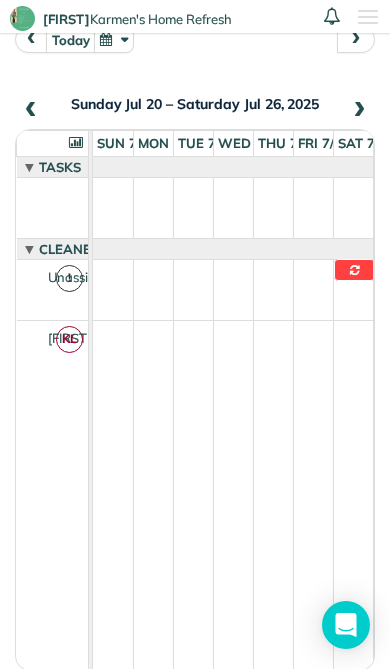 scroll, scrollTop: 236, scrollLeft: 0, axis: vertical 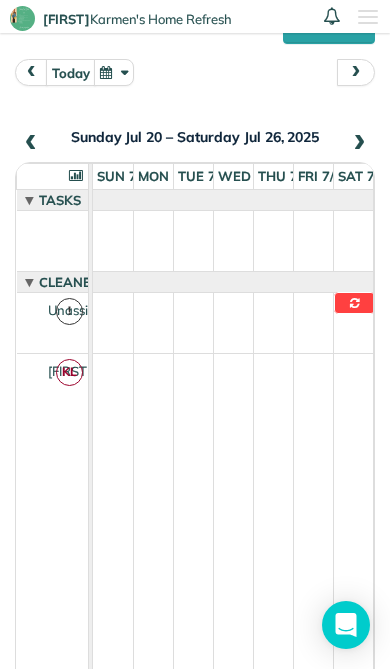 click on "Sunday Jul 20 – Saturday Jul 26, 2025" at bounding box center (195, 132) 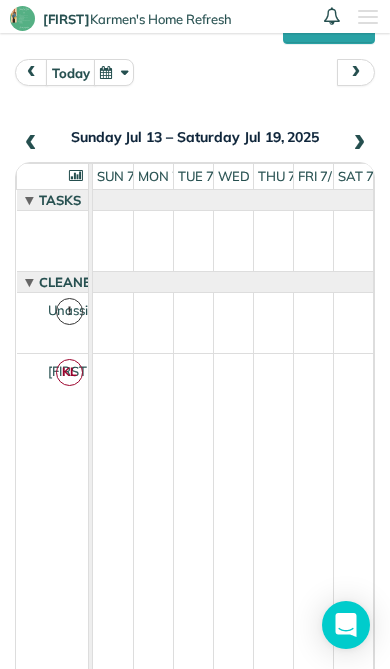 click on "Sunday Jul 13 – Saturday Jul 19, 2025" at bounding box center [195, 132] 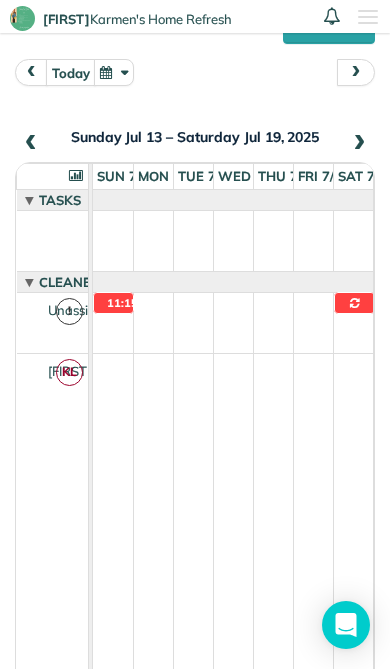click at bounding box center [32, 72] 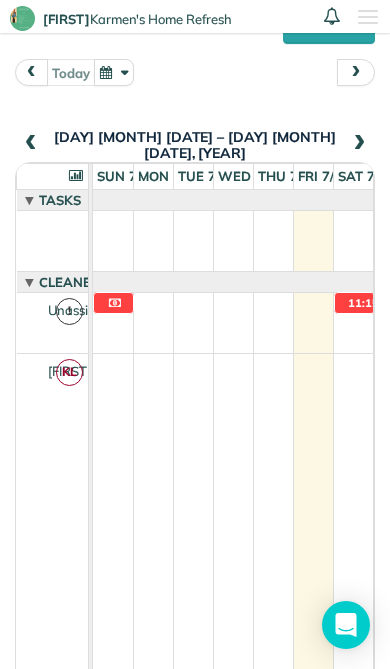 click at bounding box center [31, 72] 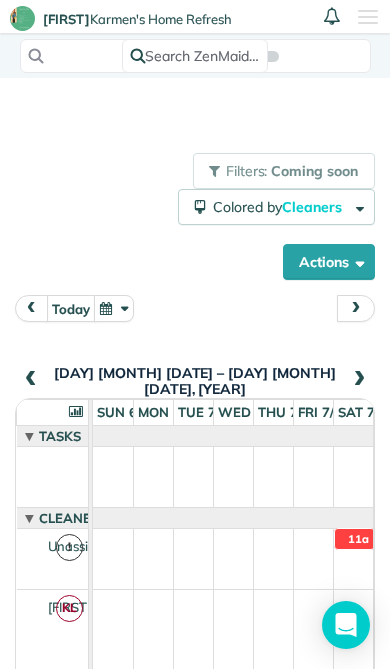 scroll, scrollTop: 0, scrollLeft: 0, axis: both 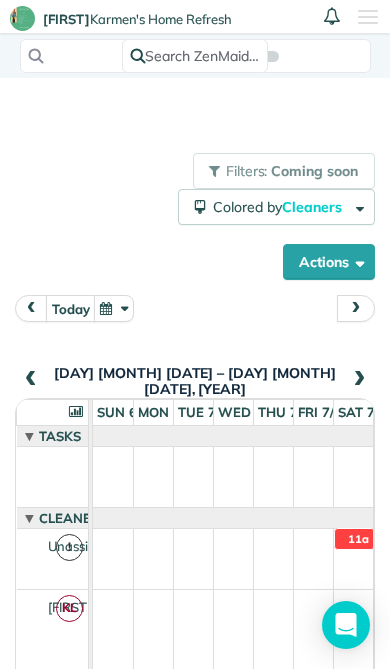click at bounding box center [367, 16] 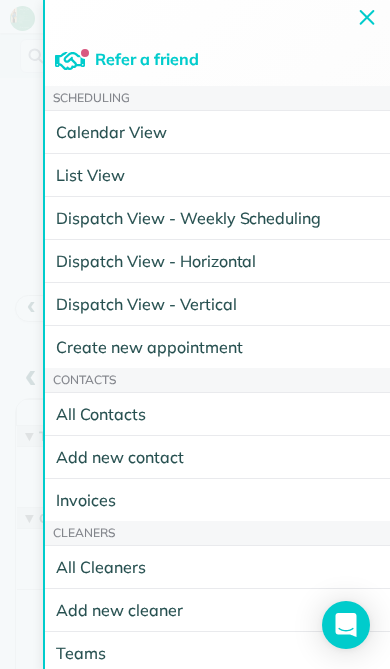 click on "Calendar View" at bounding box center [230, 132] 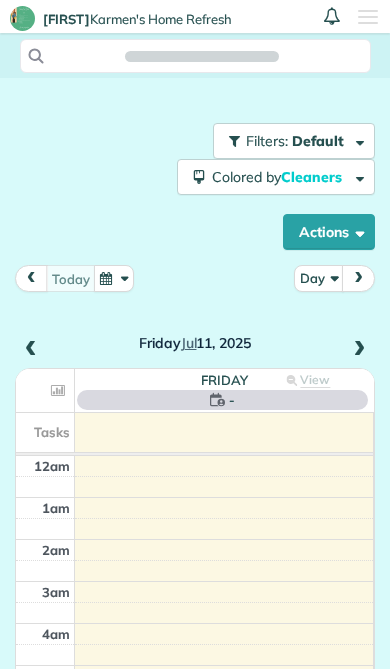 scroll, scrollTop: 0, scrollLeft: 0, axis: both 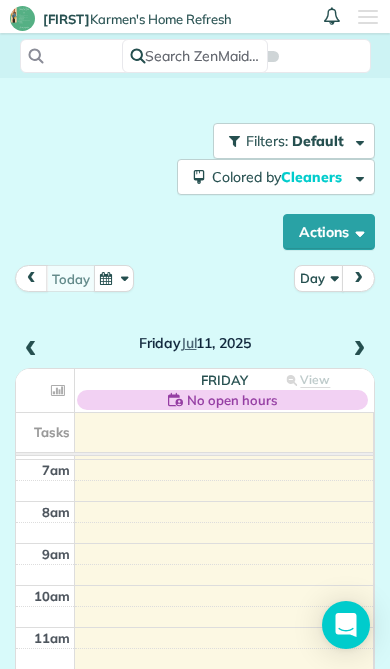 click at bounding box center (114, 278) 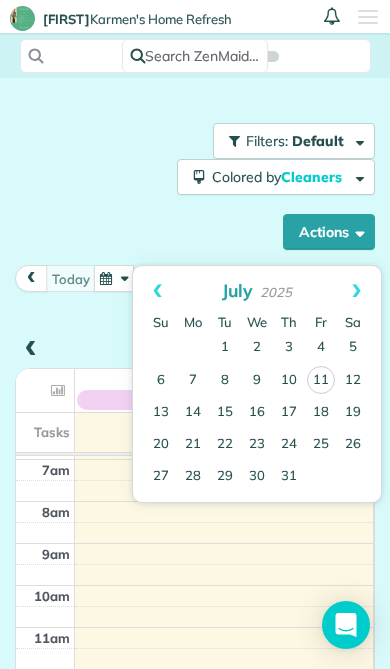 click on "Filters:   Default
Colored by  Cleaners
Color by Cleaner
Color by Team
Color by Status
Color by Recurrence
Color by Paid/Unpaid
Filters  Default
Schedule Changes
Actions
Create Appointment
Create Task
Clock In/Out
Send Work Orders
Print Route Sheets
Today's Emails/Texts
View Metrics
Export data.." at bounding box center [195, 186] 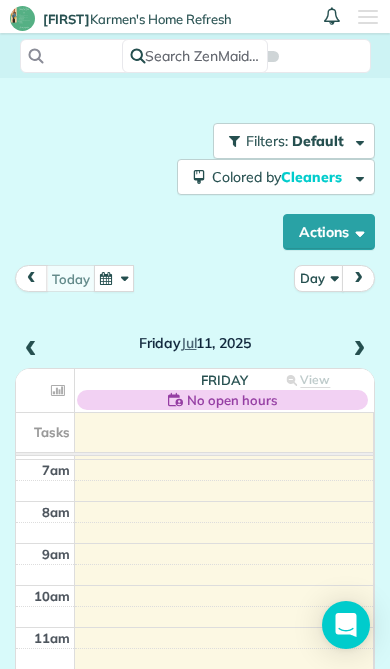 click on "Day" at bounding box center (319, 278) 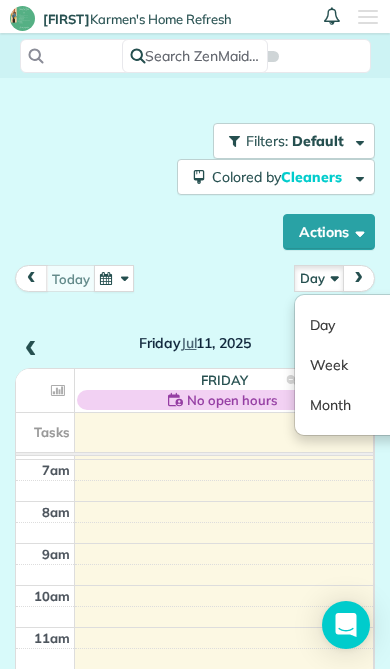 click on "Month" at bounding box center (374, 405) 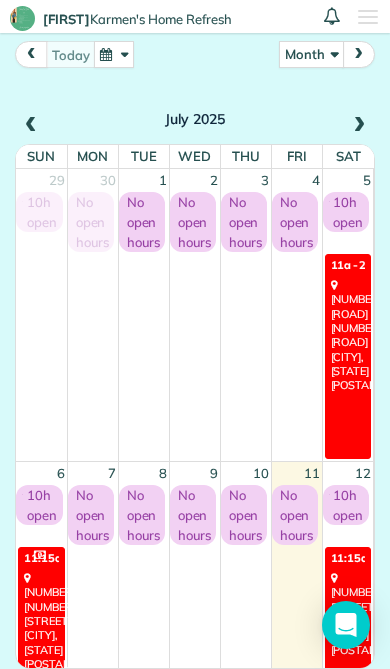 scroll, scrollTop: 224, scrollLeft: 0, axis: vertical 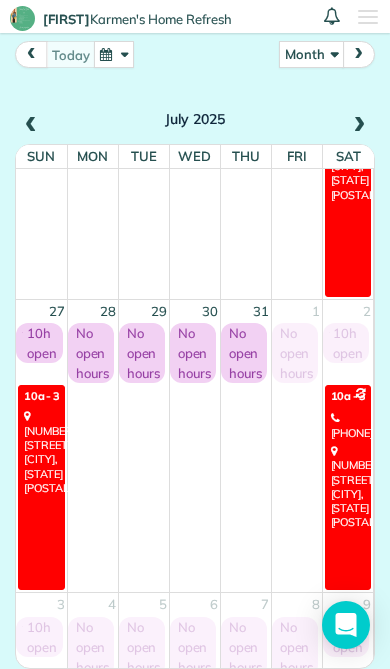 click at bounding box center (368, 23) 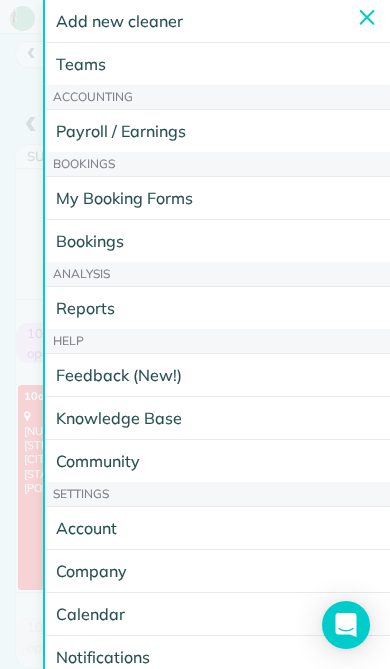 scroll, scrollTop: 598, scrollLeft: 0, axis: vertical 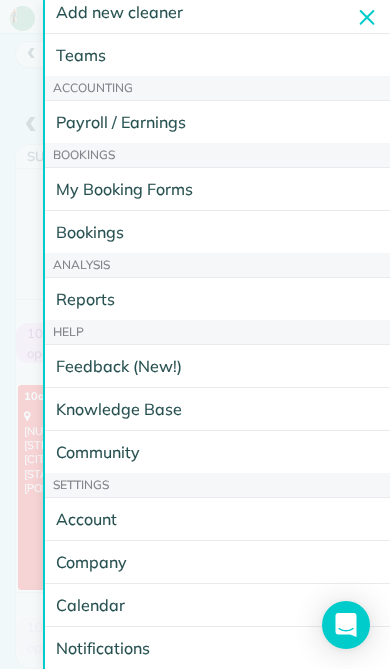 click on "My Booking Forms" at bounding box center (230, 189) 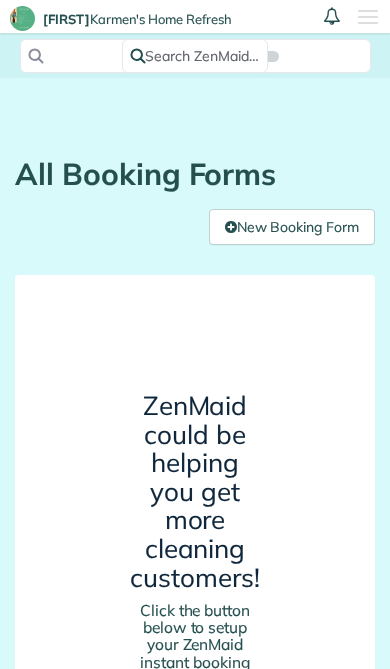 scroll, scrollTop: 0, scrollLeft: 0, axis: both 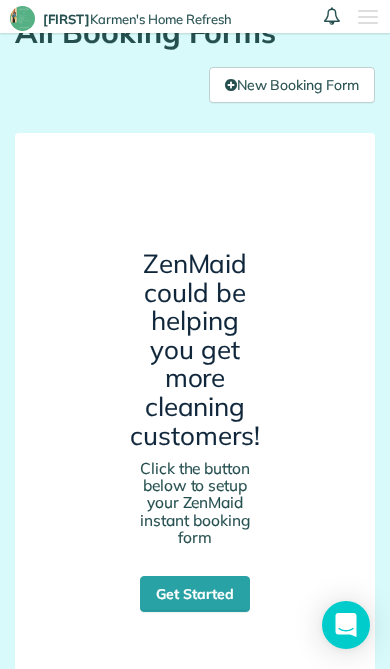 click on "Get Started" at bounding box center [195, 594] 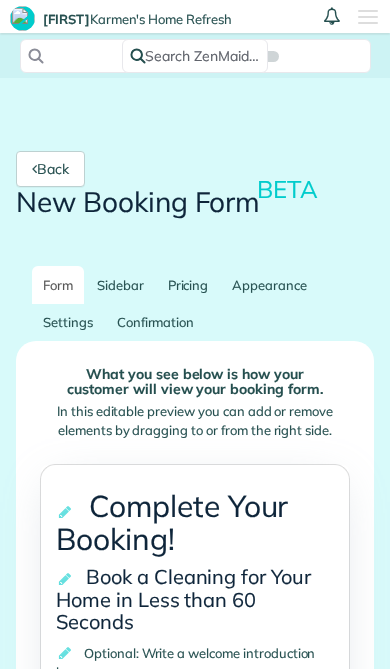scroll, scrollTop: 0, scrollLeft: 0, axis: both 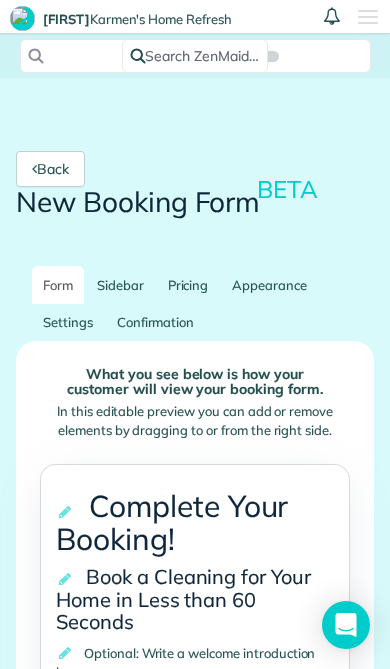 click on "Pricing" at bounding box center [188, 285] 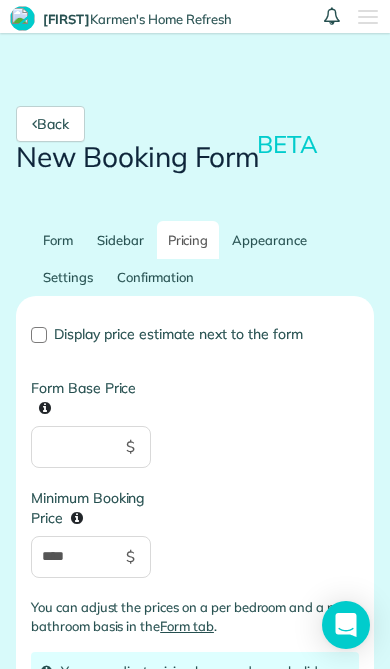 scroll, scrollTop: 46, scrollLeft: 0, axis: vertical 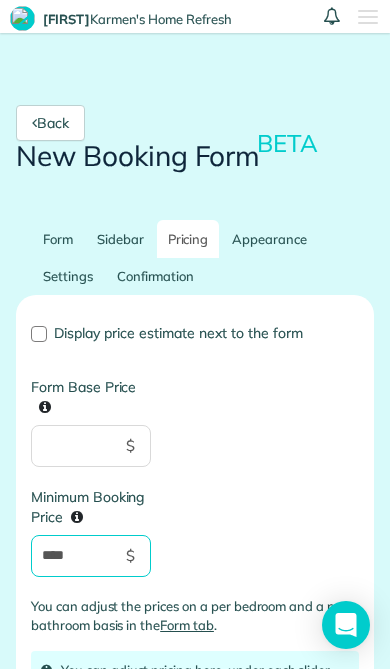 click on "****" at bounding box center [91, 556] 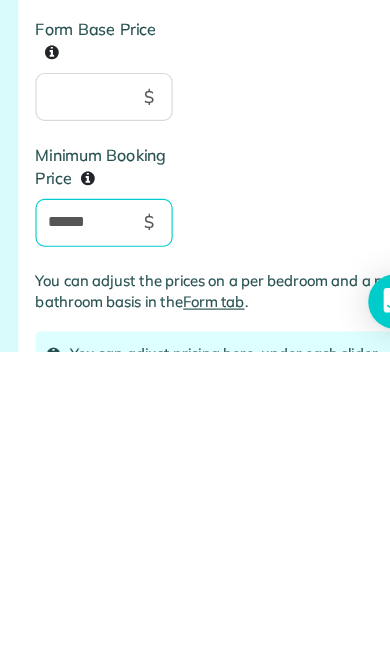 type on "******" 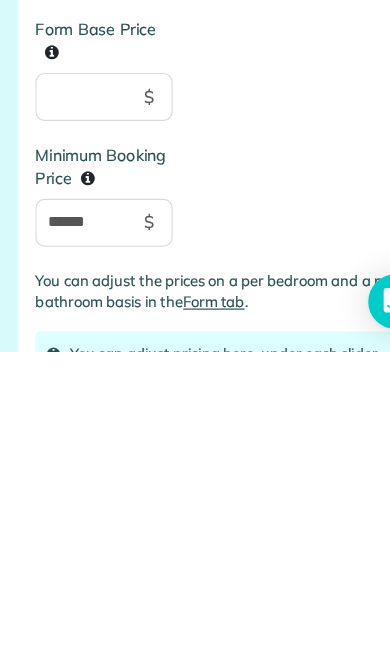 click on "Display price estimate next to the form
Form Base Price
$
Minimum Booking Price
******
$
You can adjust the prices on a per bedroom and a per bathroom basis in the  Form tab ." at bounding box center (195, 488) 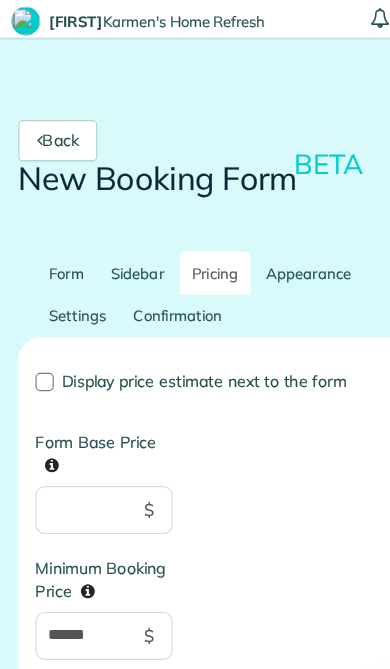 scroll, scrollTop: 174, scrollLeft: 0, axis: vertical 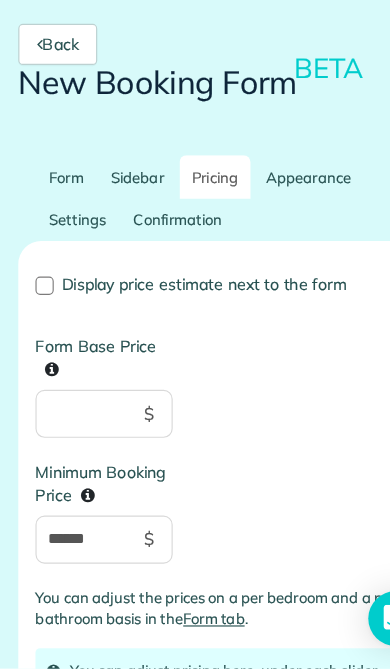 click on "Display price estimate next to the form
Form Base Price
$
Minimum Booking Price
******
$
You can adjust the prices on a per bedroom and a per bathroom basis in the  Form tab ." at bounding box center (195, 488) 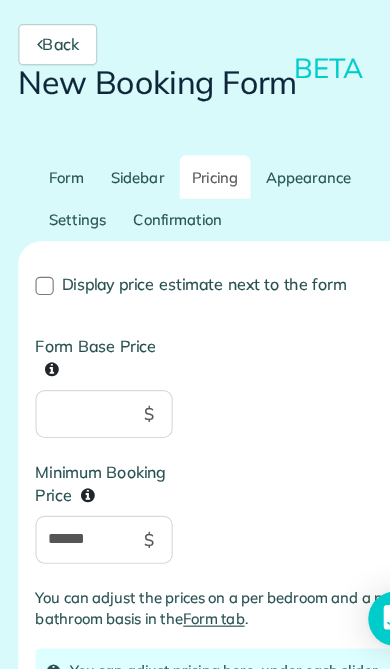 click on "**********" at bounding box center (266, 824) 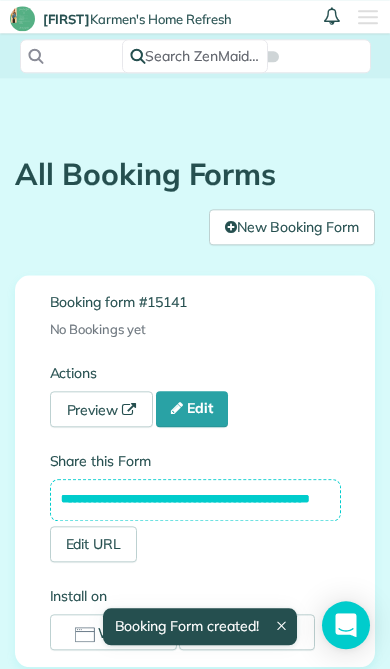 scroll, scrollTop: 175, scrollLeft: 0, axis: vertical 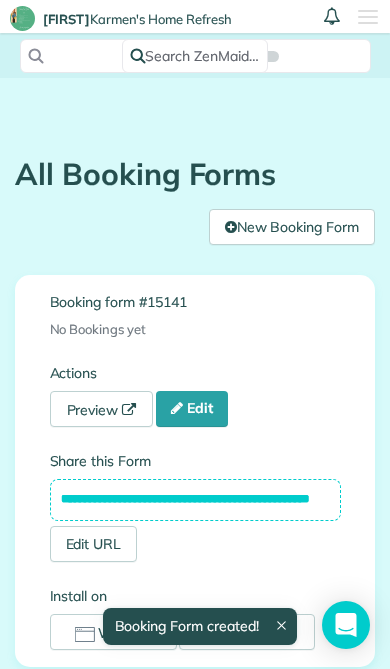 click on "Preview" at bounding box center (102, 409) 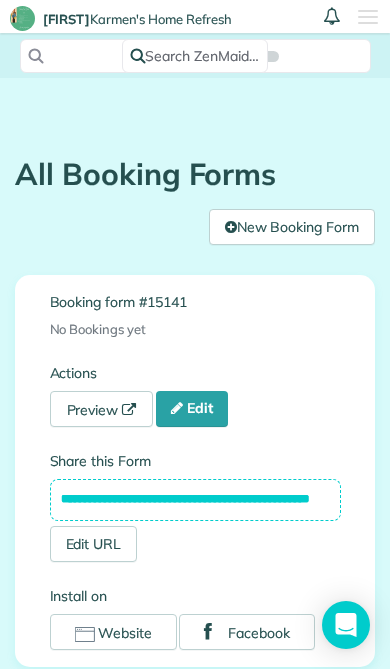 scroll, scrollTop: 115, scrollLeft: 0, axis: vertical 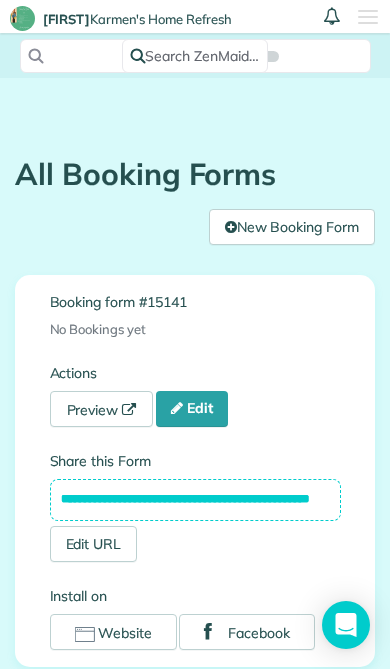 click on "Facebook" at bounding box center [247, 632] 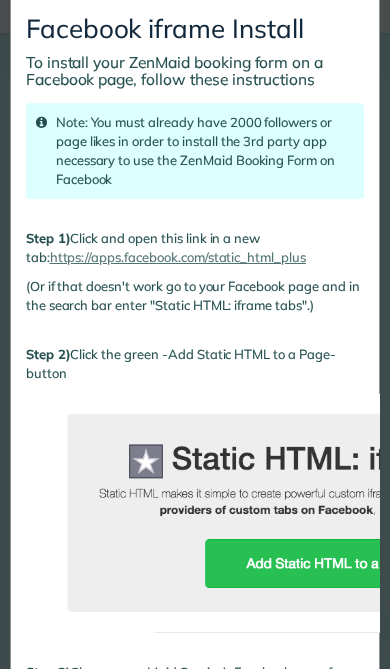 scroll, scrollTop: 129, scrollLeft: 0, axis: vertical 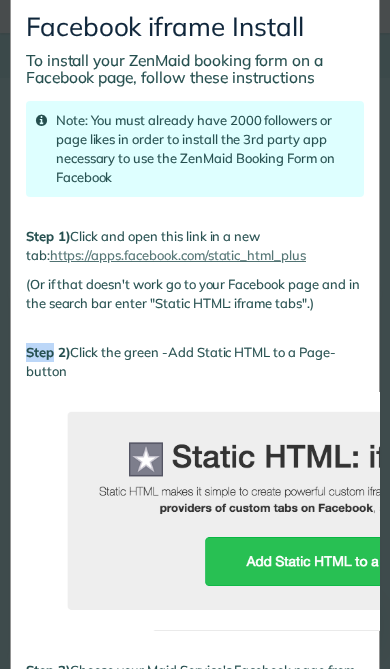 click on "Step 2)  Click the green -Add Static HTML to a Page- button" at bounding box center (195, 362) 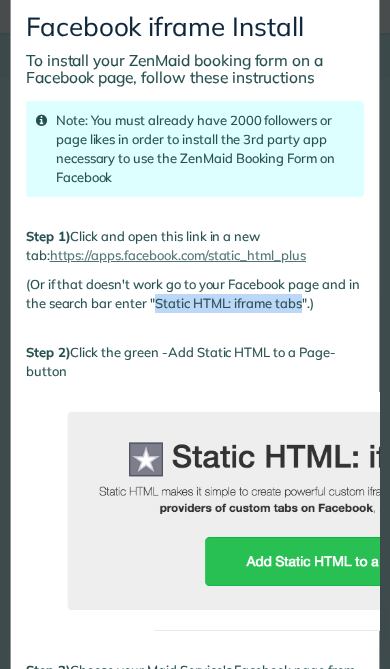 copy on "Static HTML: iframe tabs" 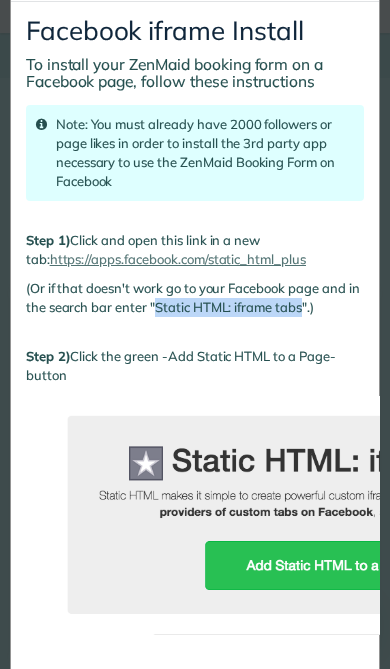 scroll, scrollTop: 127, scrollLeft: 0, axis: vertical 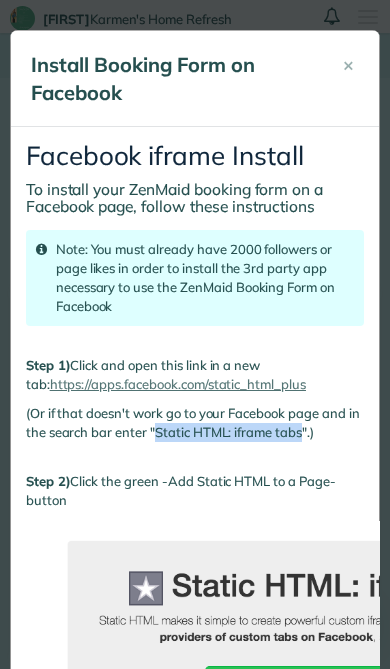 click on "×" at bounding box center (348, 65) 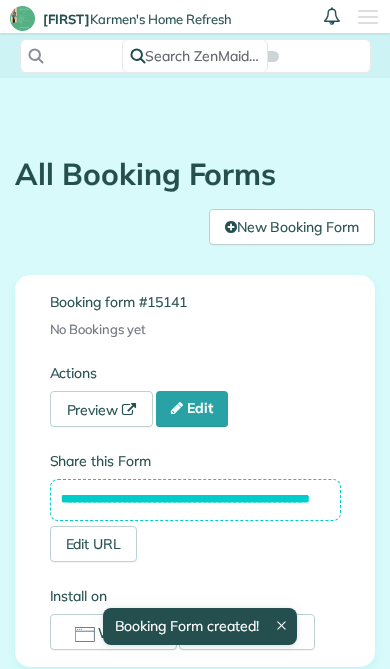 scroll, scrollTop: 0, scrollLeft: 0, axis: both 